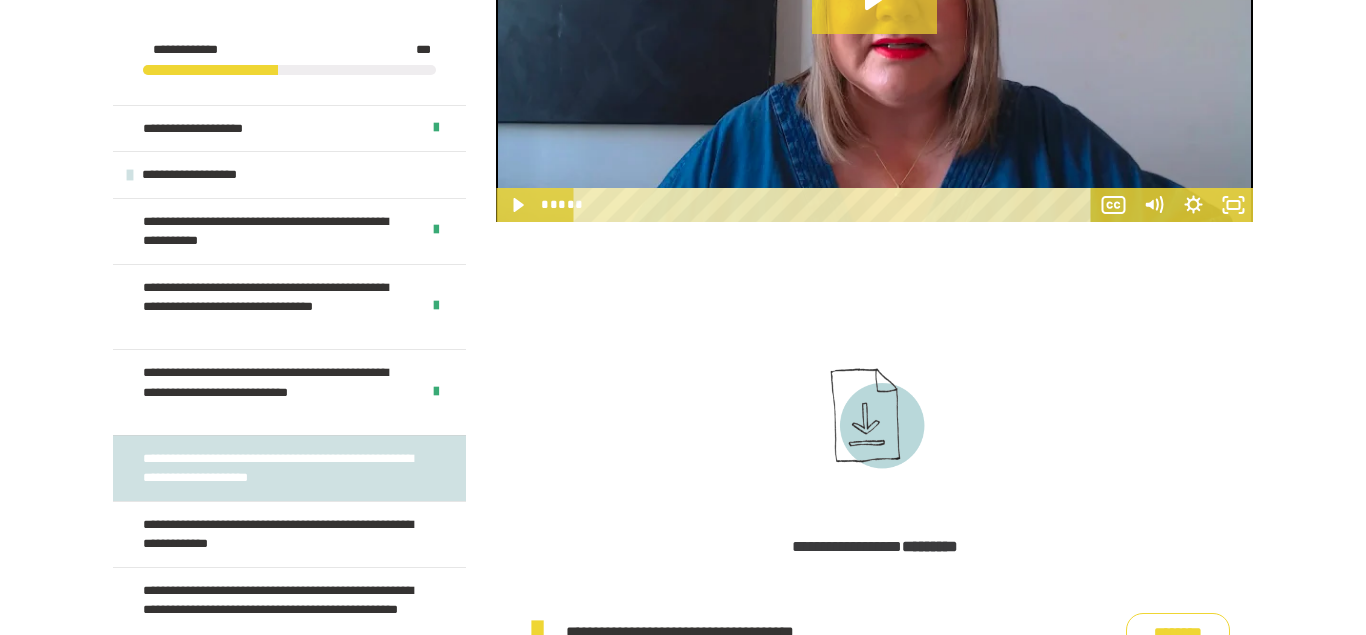 scroll, scrollTop: 1080, scrollLeft: 0, axis: vertical 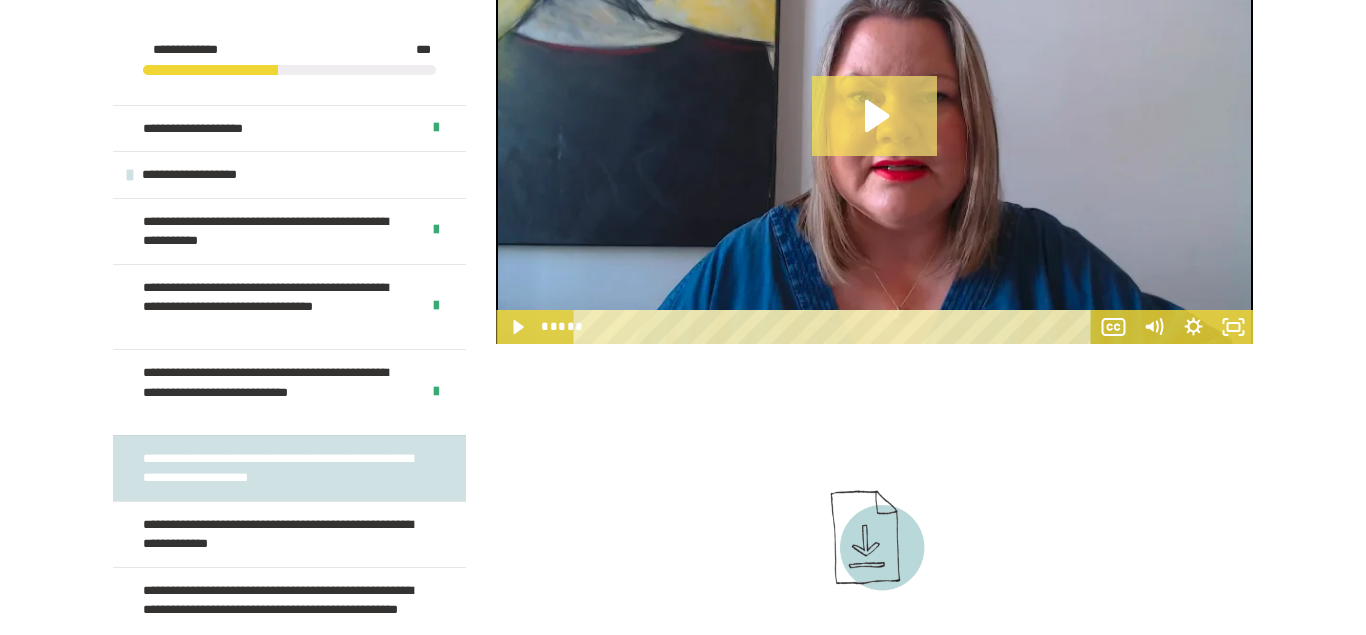 click 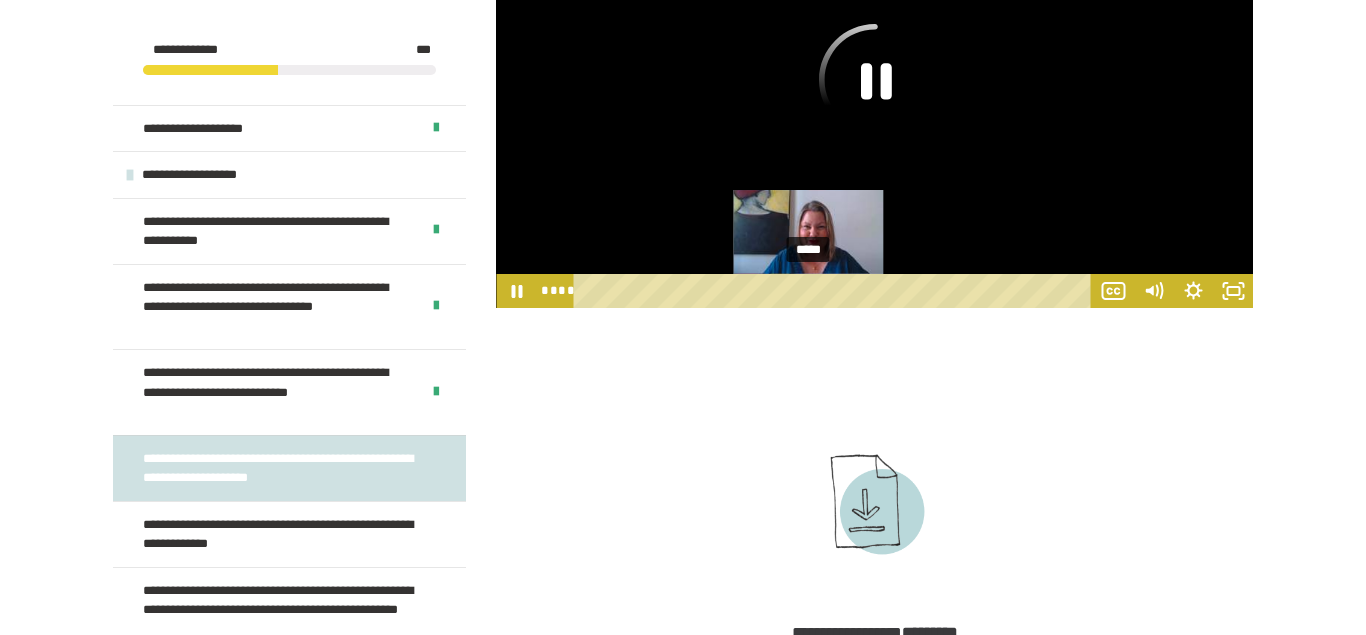 scroll, scrollTop: 1304, scrollLeft: 0, axis: vertical 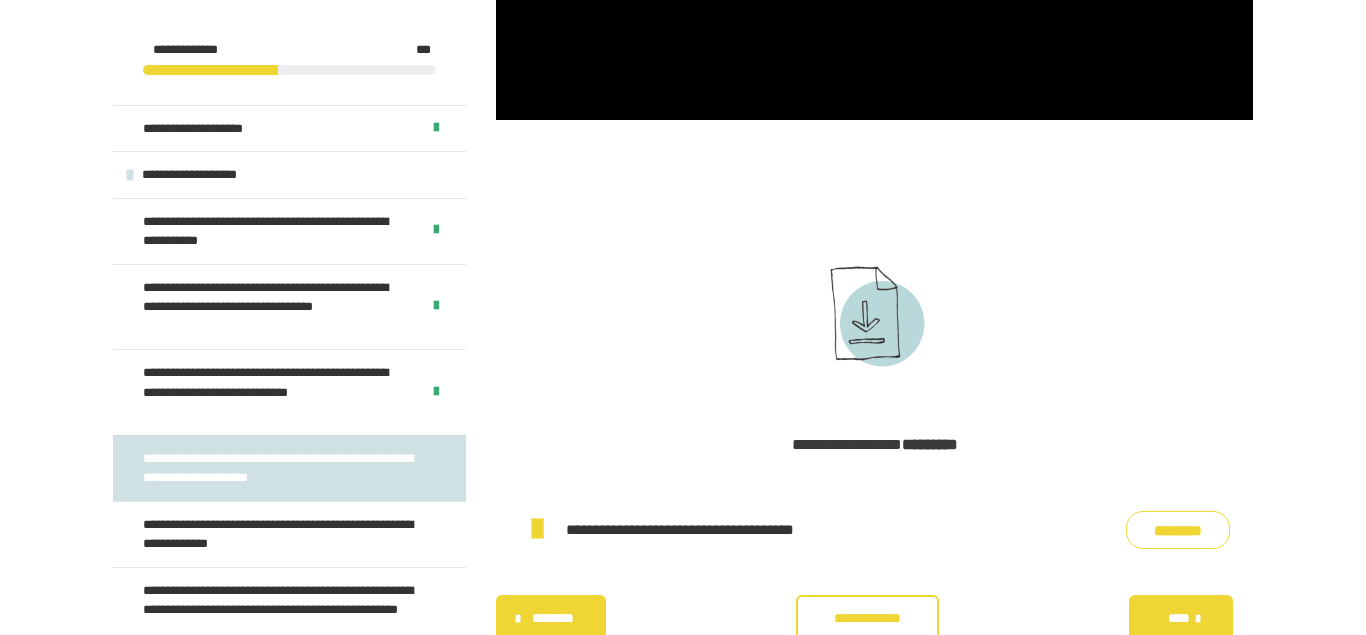 click on "********" at bounding box center [1178, 530] 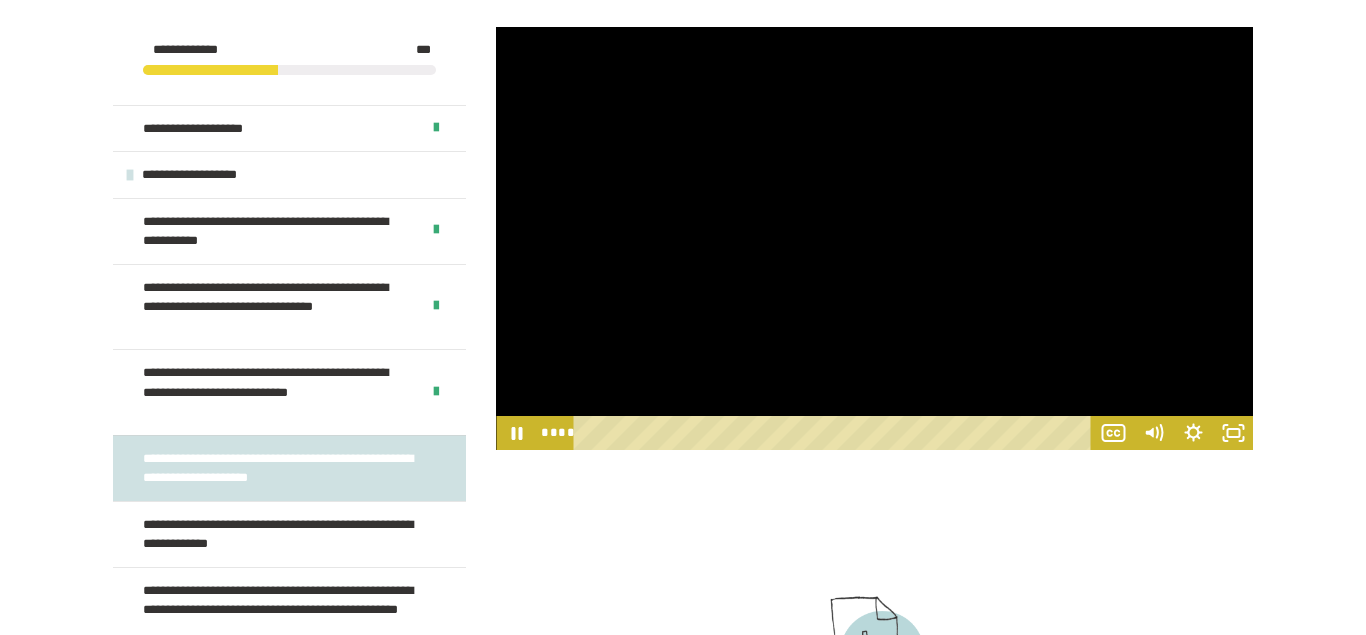 scroll, scrollTop: 978, scrollLeft: 0, axis: vertical 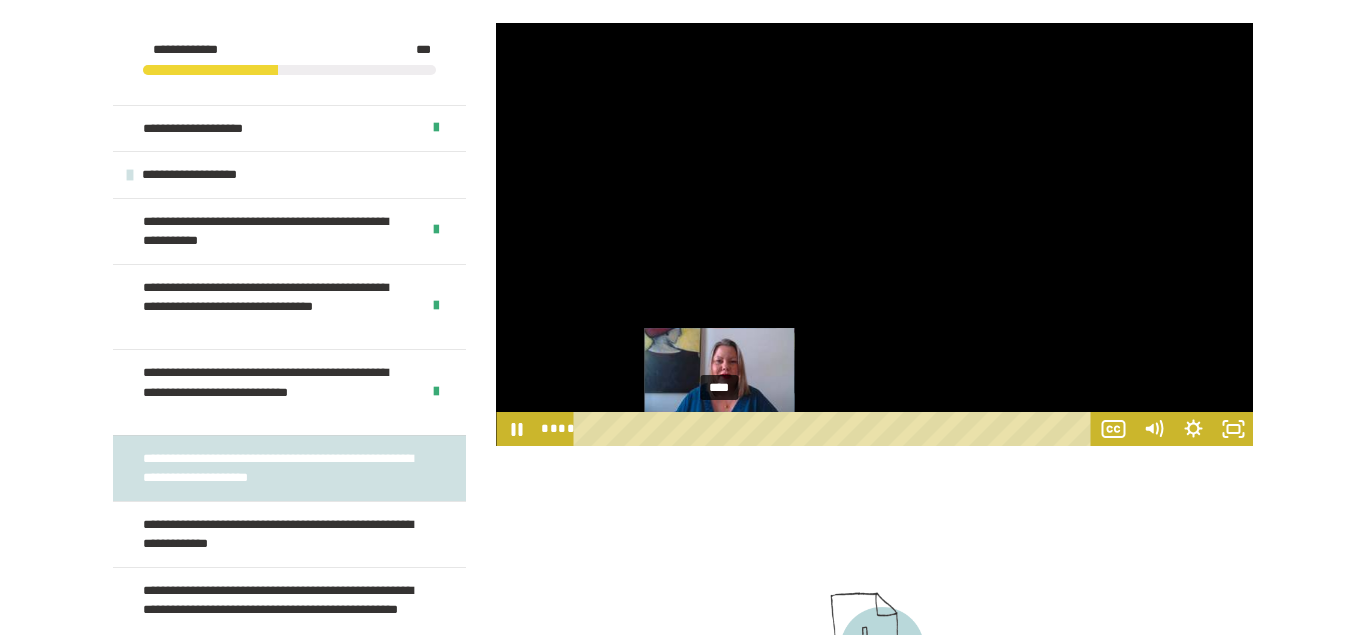 click on "****" at bounding box center (836, 429) 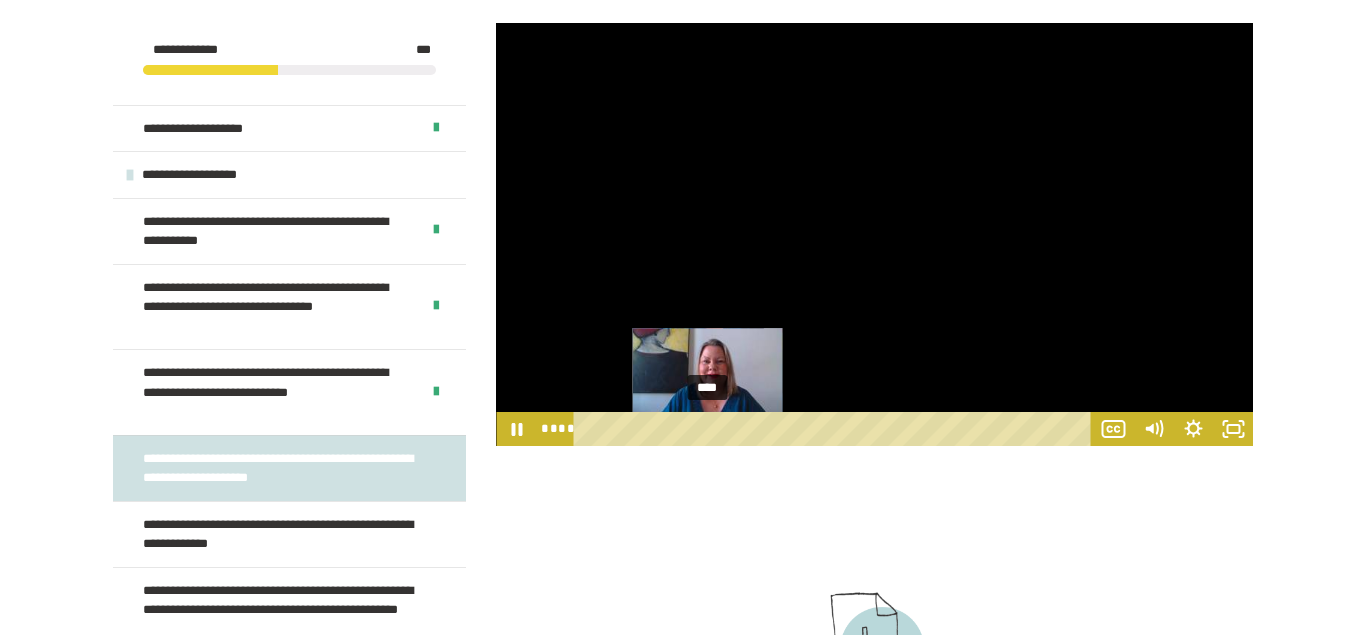 click on "****" at bounding box center [836, 429] 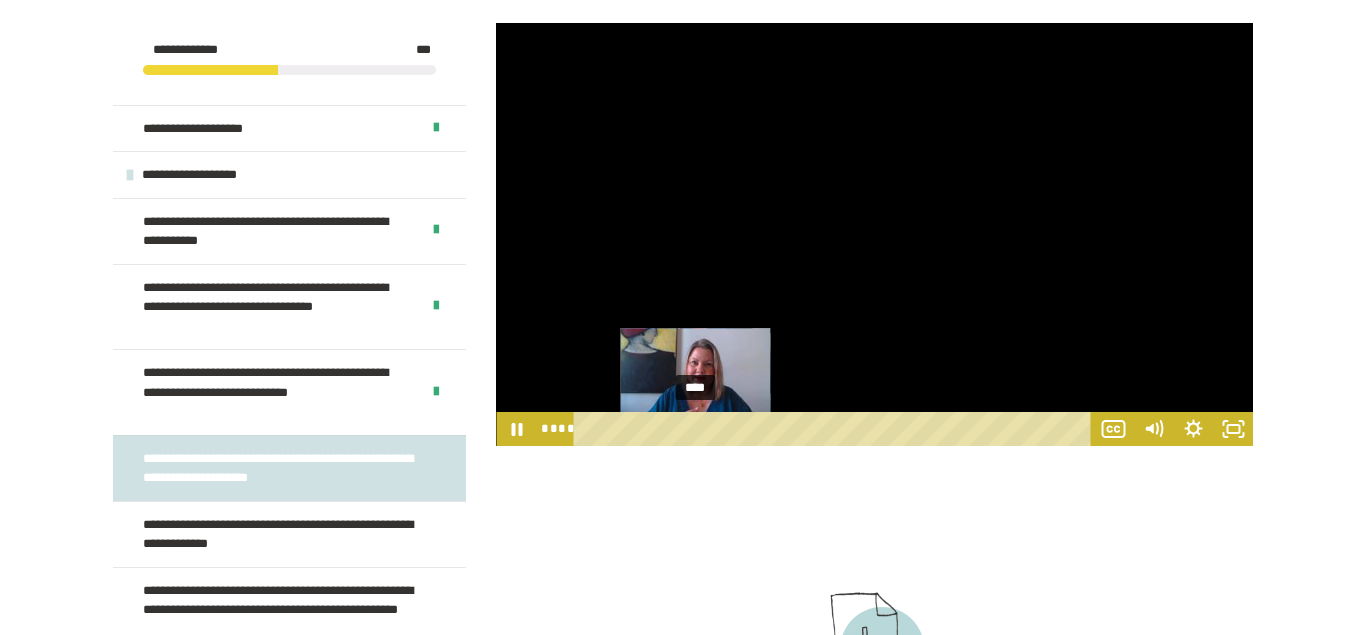 click on "****" at bounding box center [836, 429] 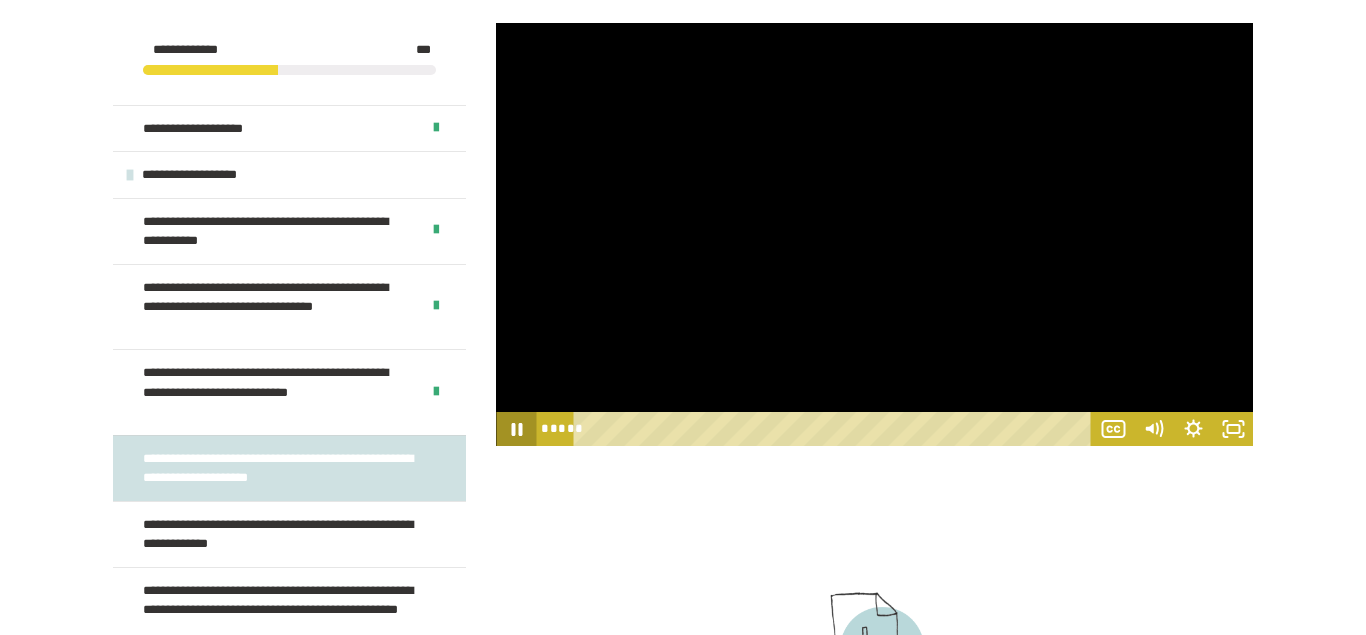 click 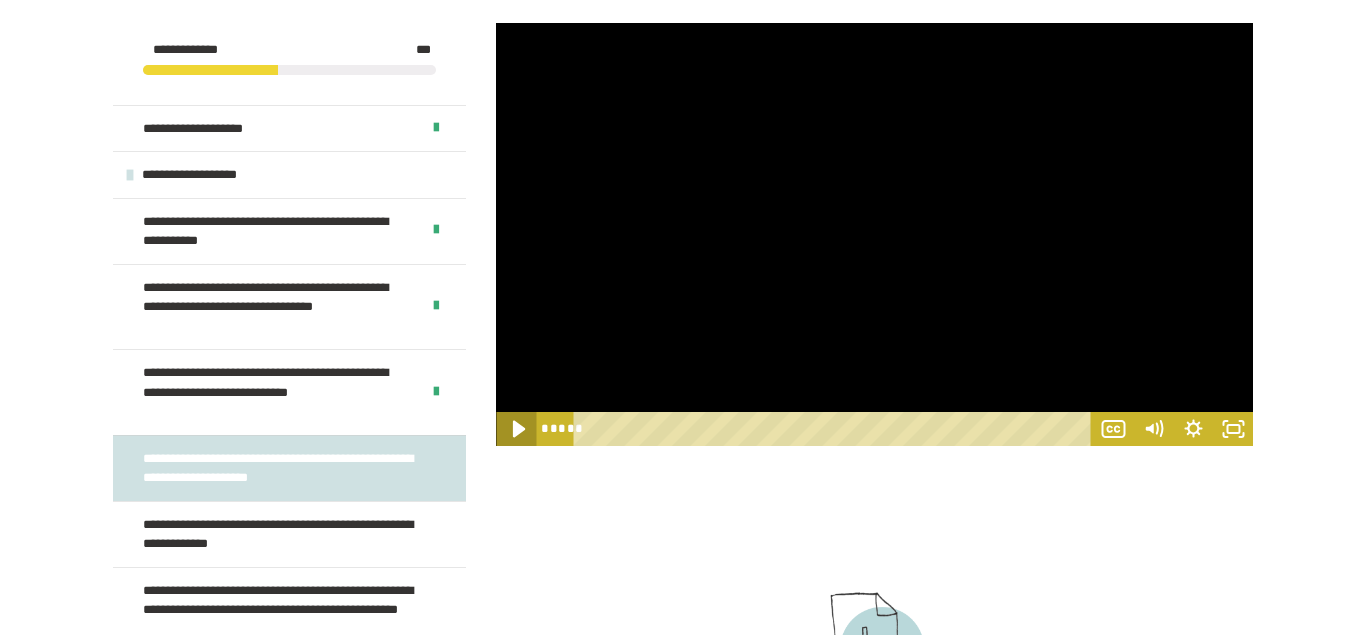 click 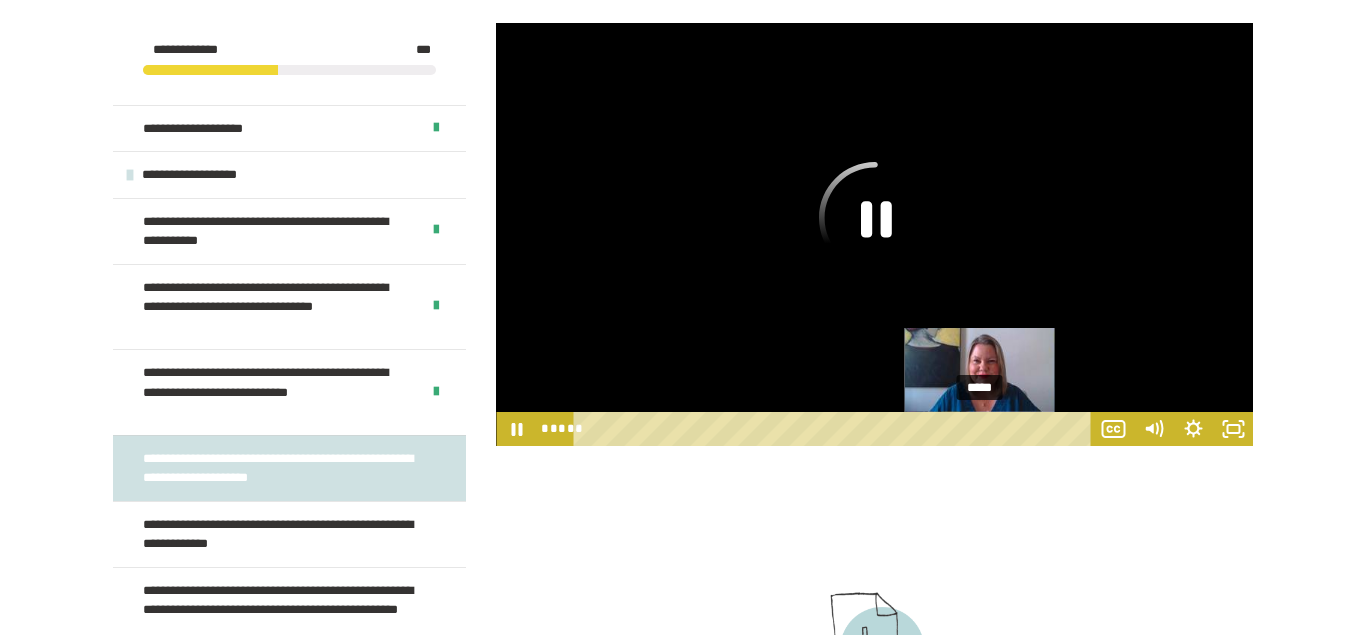 click on "*****" at bounding box center [836, 429] 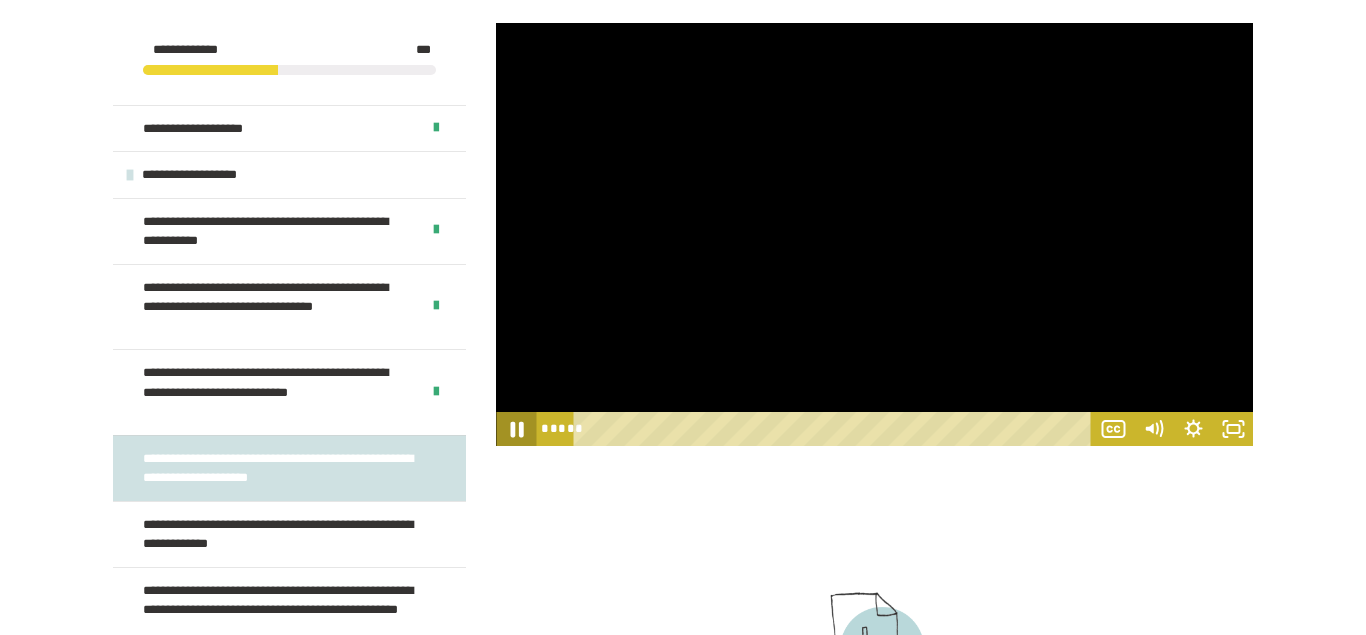 click 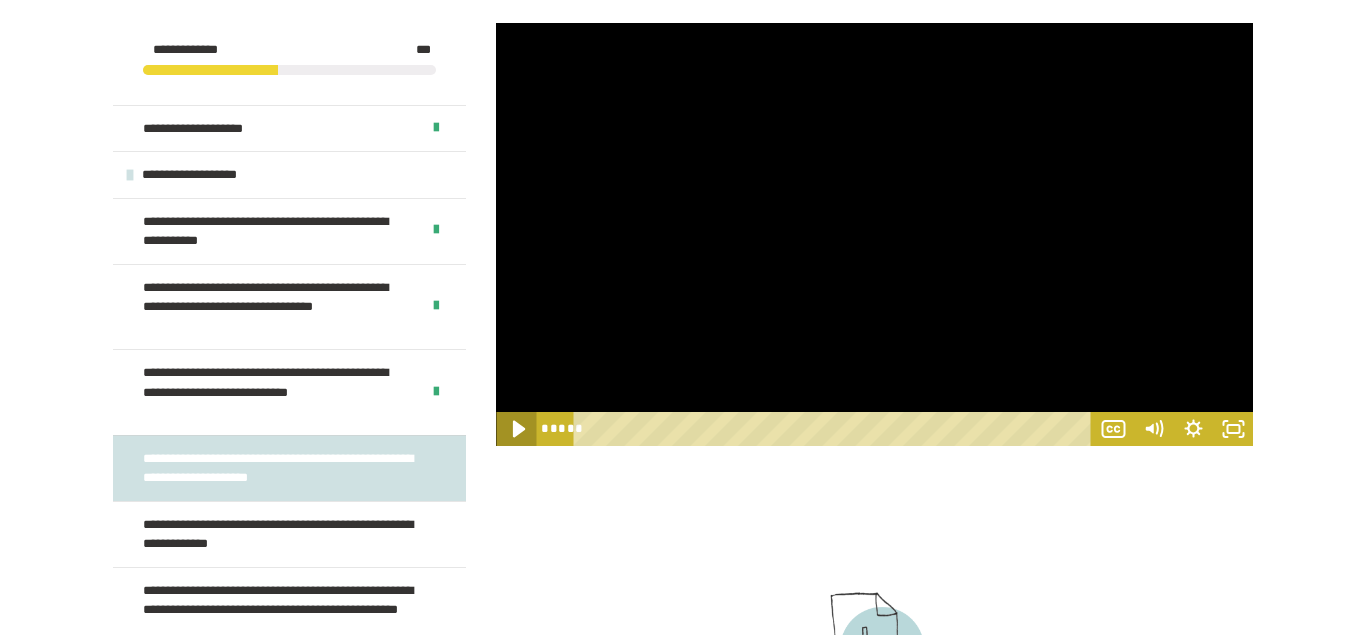 click 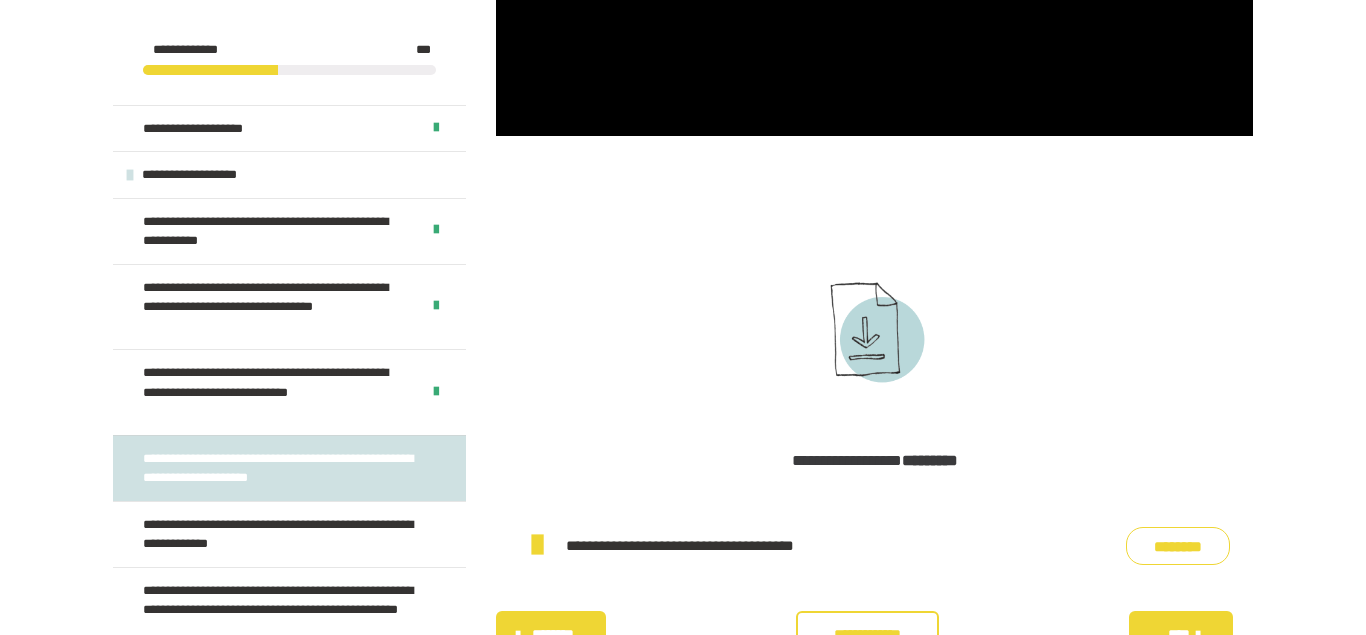 scroll, scrollTop: 1290, scrollLeft: 0, axis: vertical 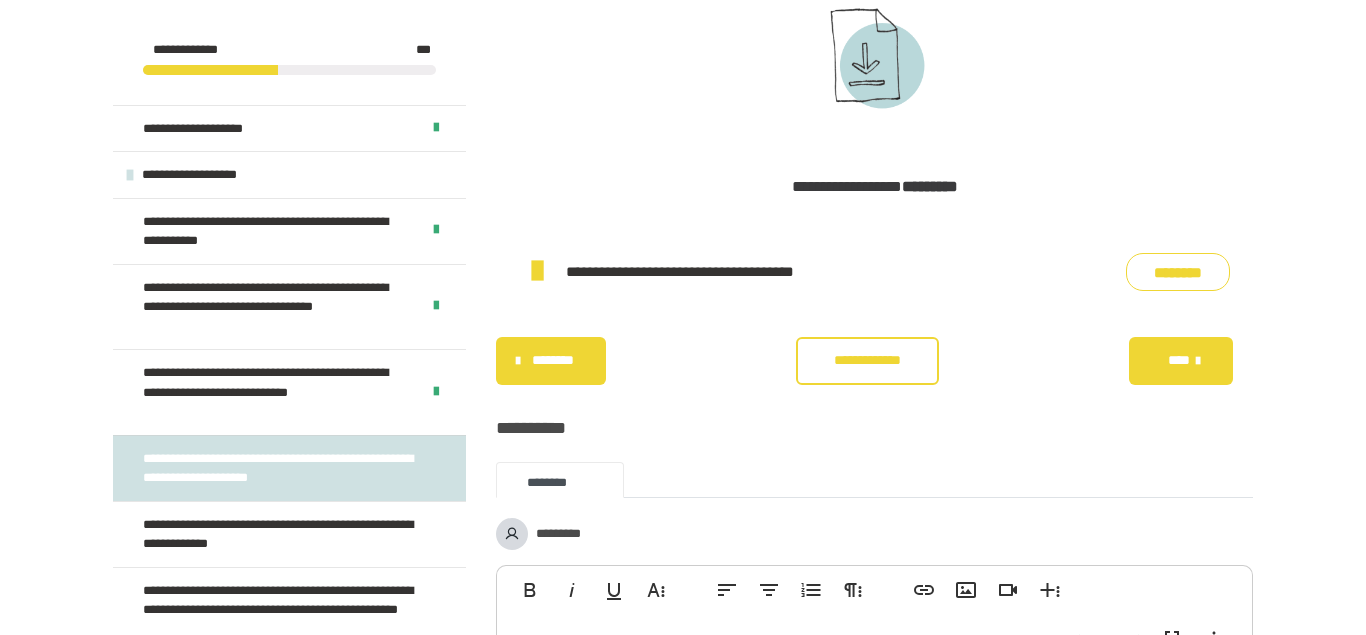 click on "**********" at bounding box center [867, 361] 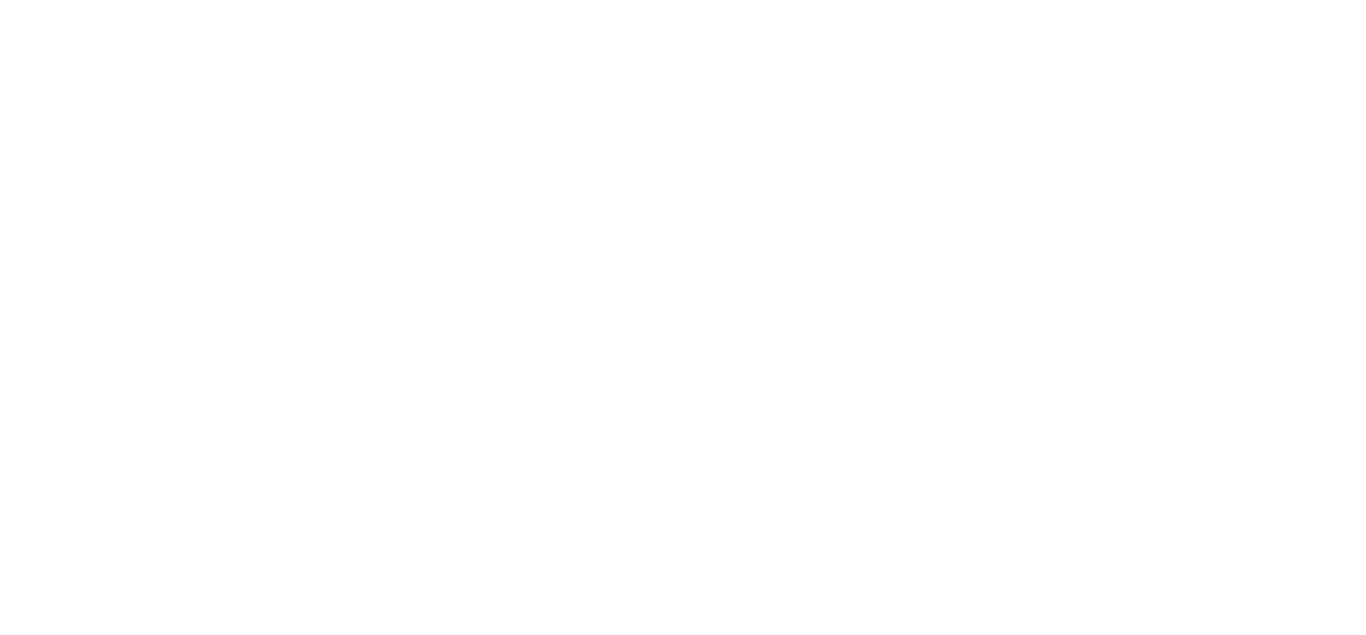 scroll, scrollTop: 0, scrollLeft: 0, axis: both 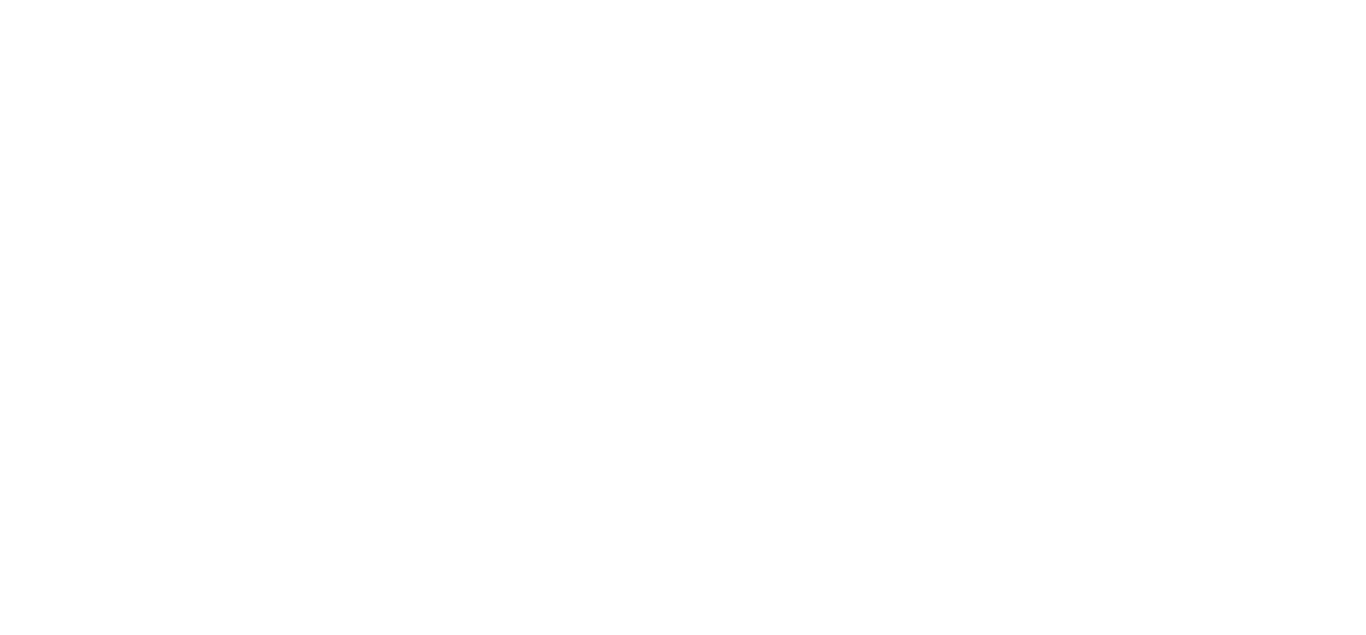 click at bounding box center [683, 317] 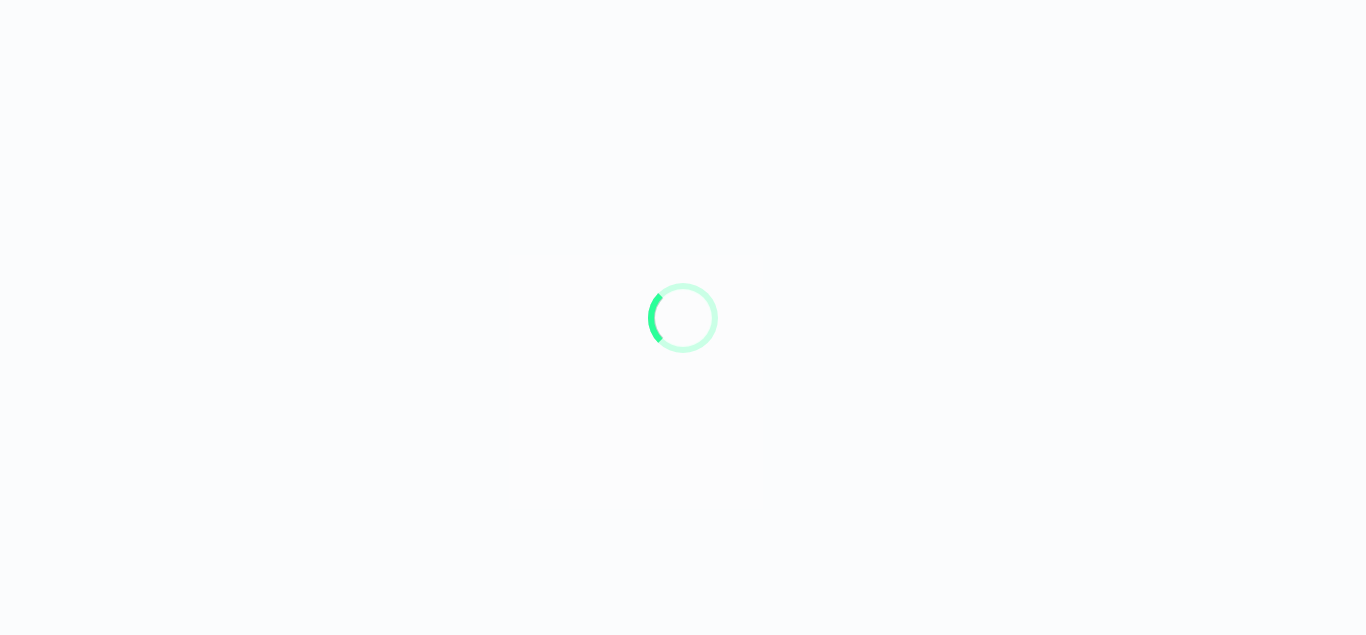 scroll, scrollTop: 0, scrollLeft: 0, axis: both 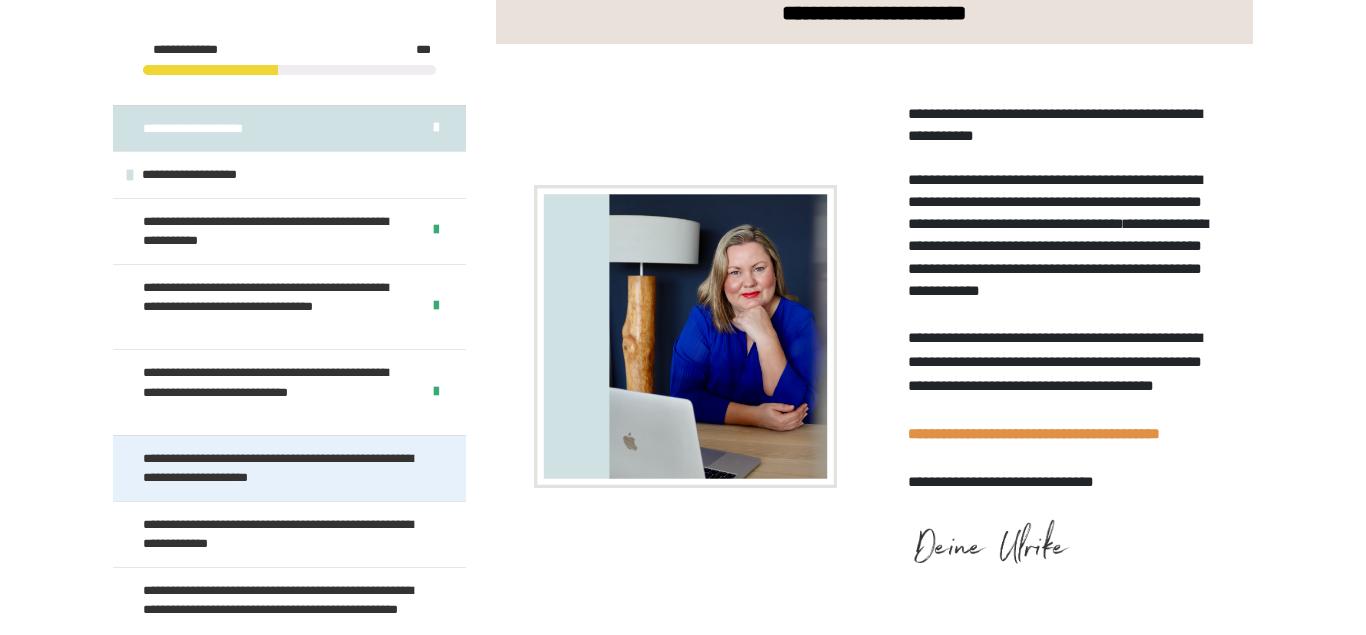 click on "**********" at bounding box center (281, 468) 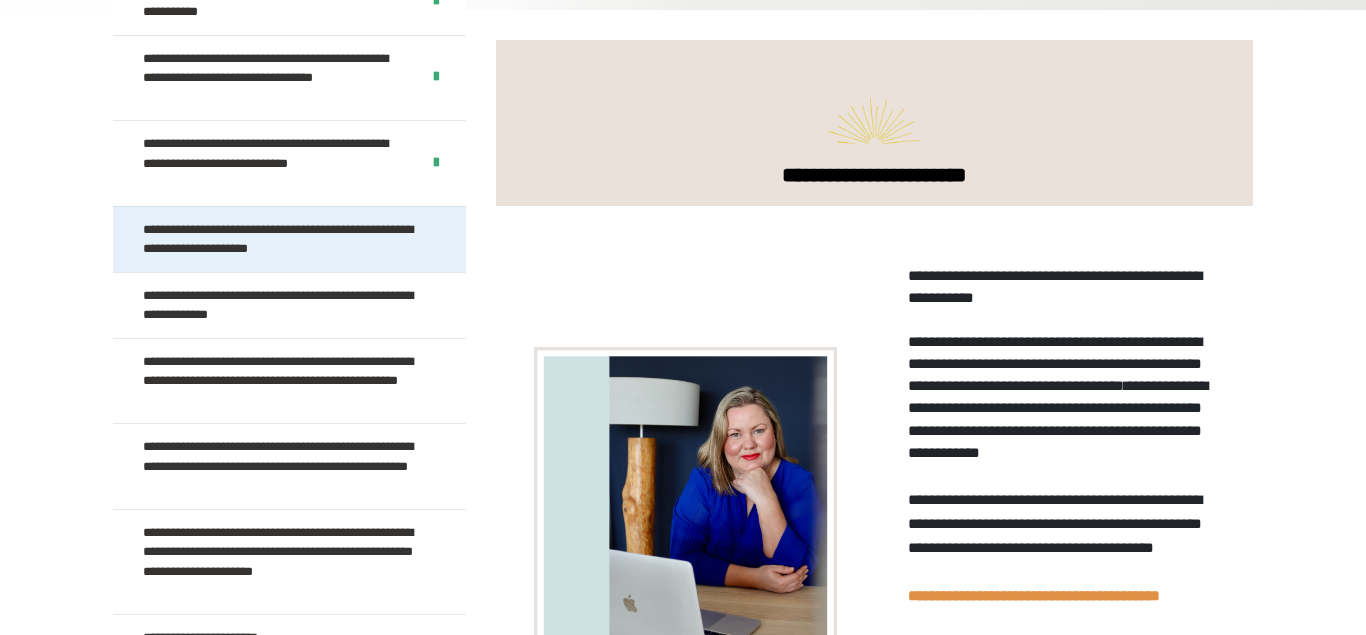 scroll, scrollTop: 244, scrollLeft: 0, axis: vertical 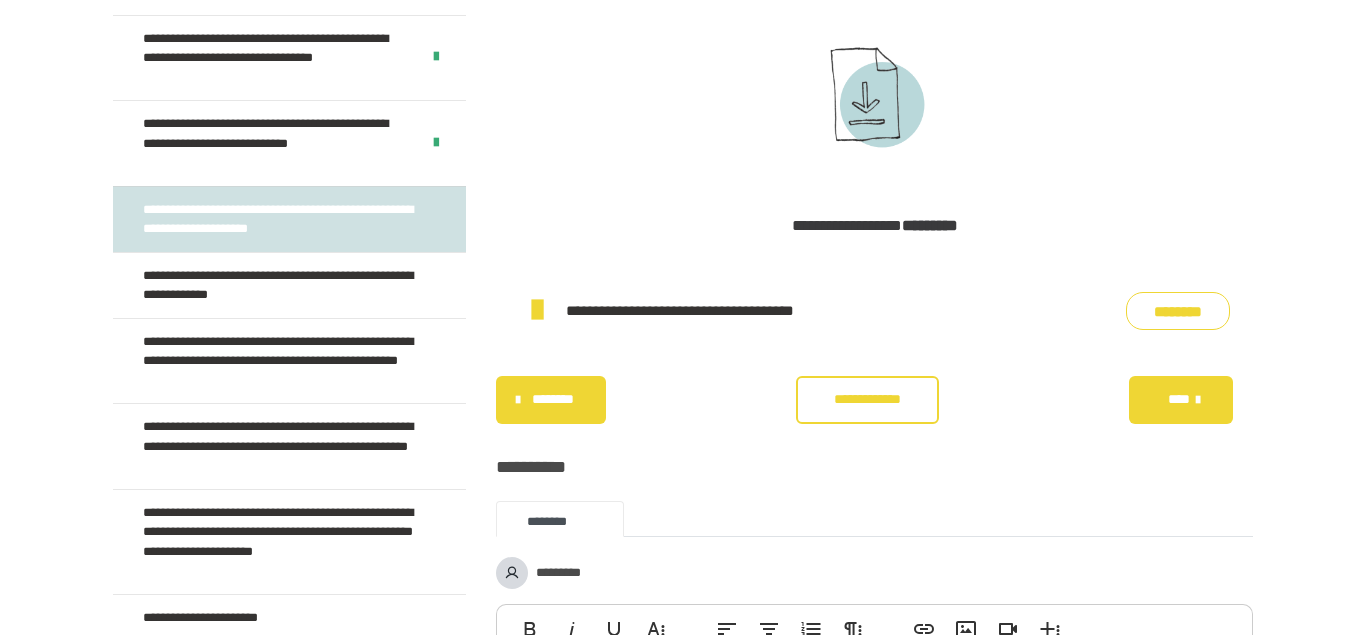 click on "**********" at bounding box center (867, 399) 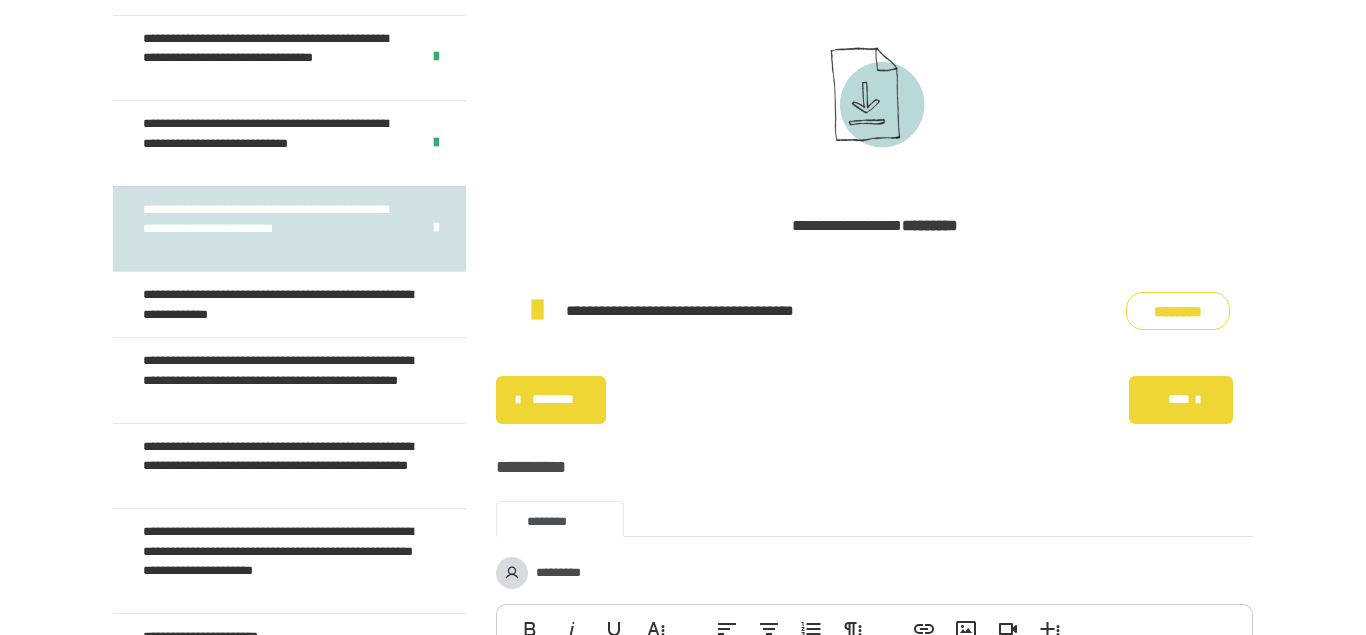 click on "****" at bounding box center (1181, 400) 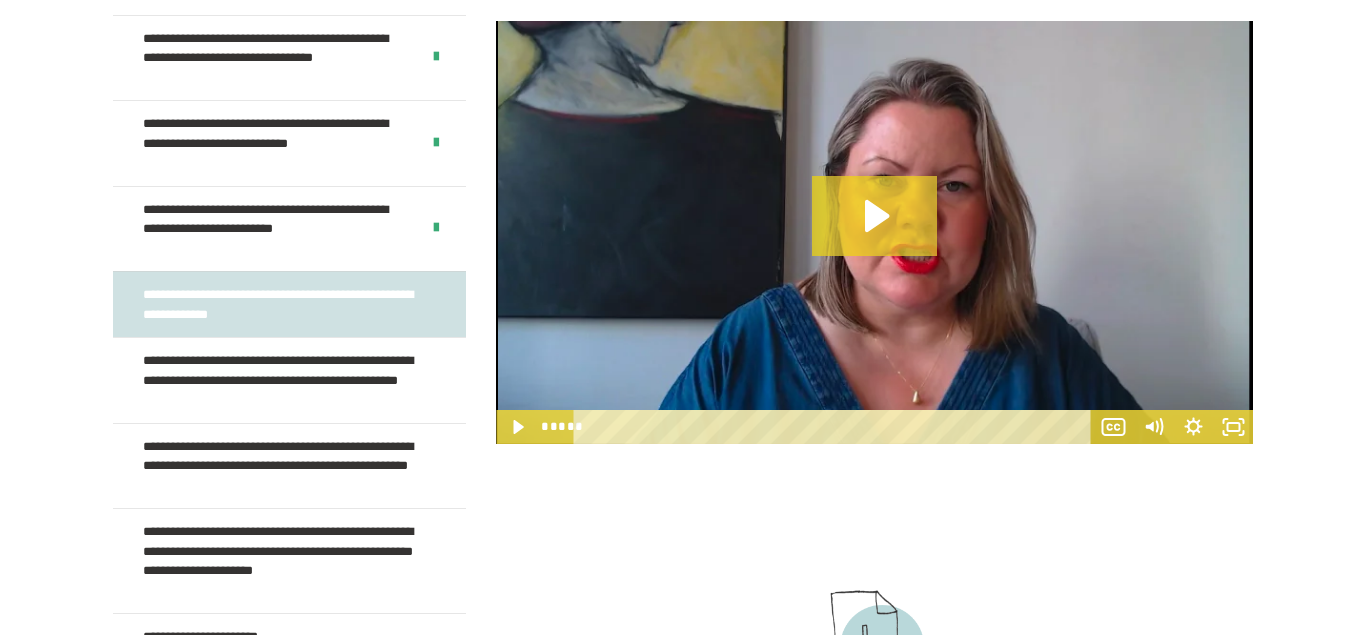 scroll, scrollTop: 874, scrollLeft: 0, axis: vertical 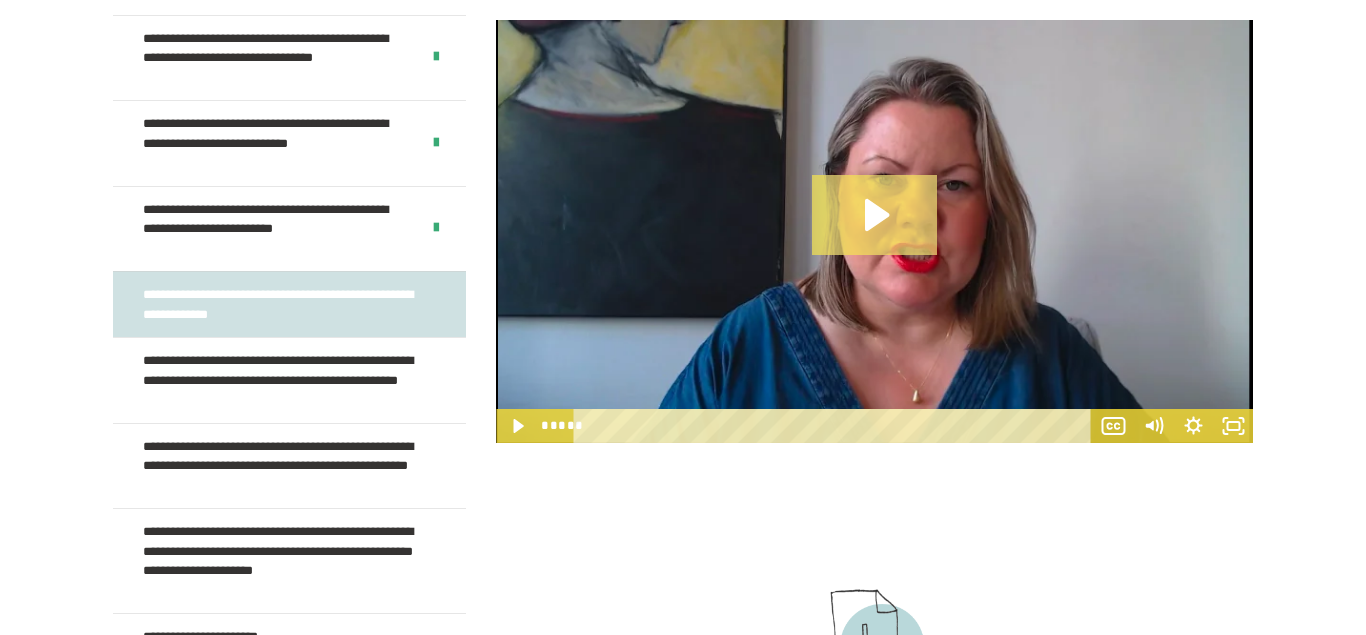 click 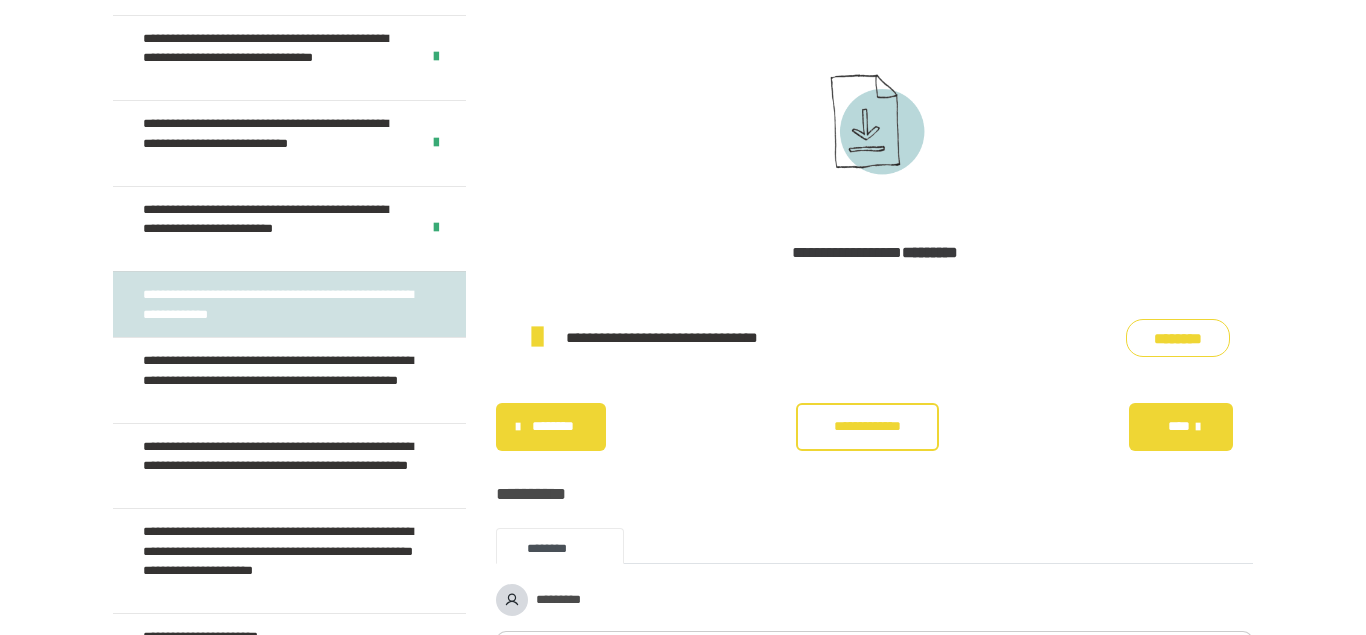 scroll, scrollTop: 1391, scrollLeft: 0, axis: vertical 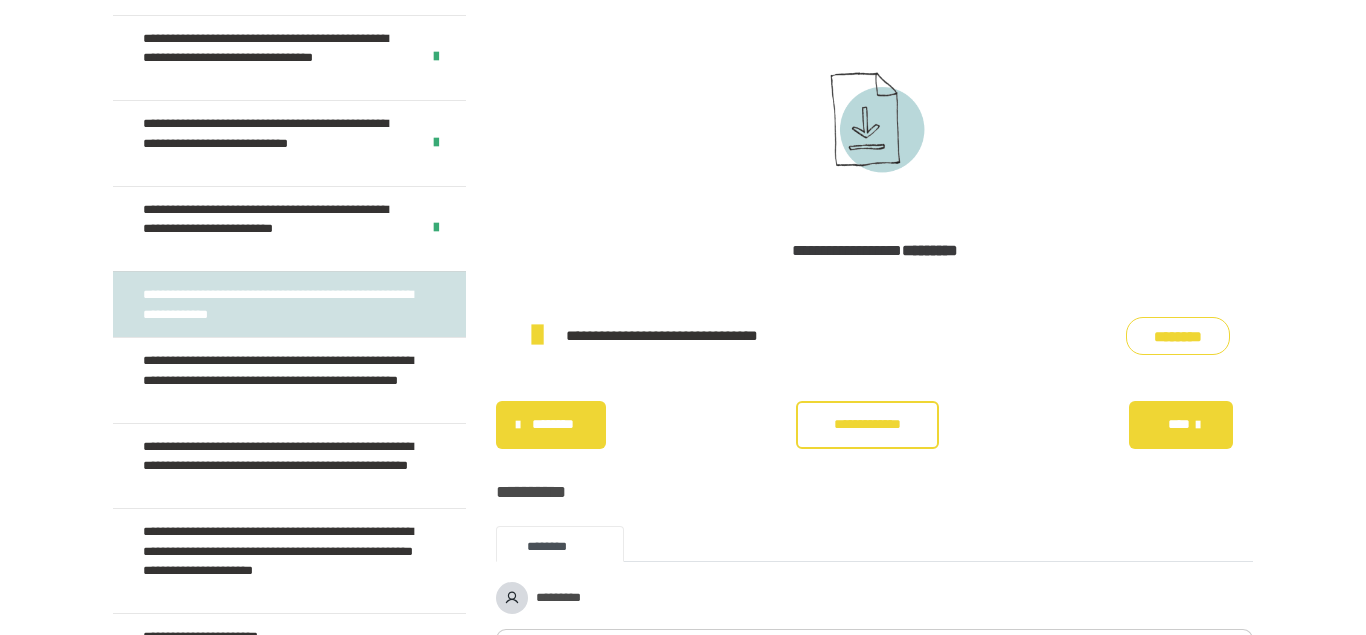 click on "********" at bounding box center [1178, 336] 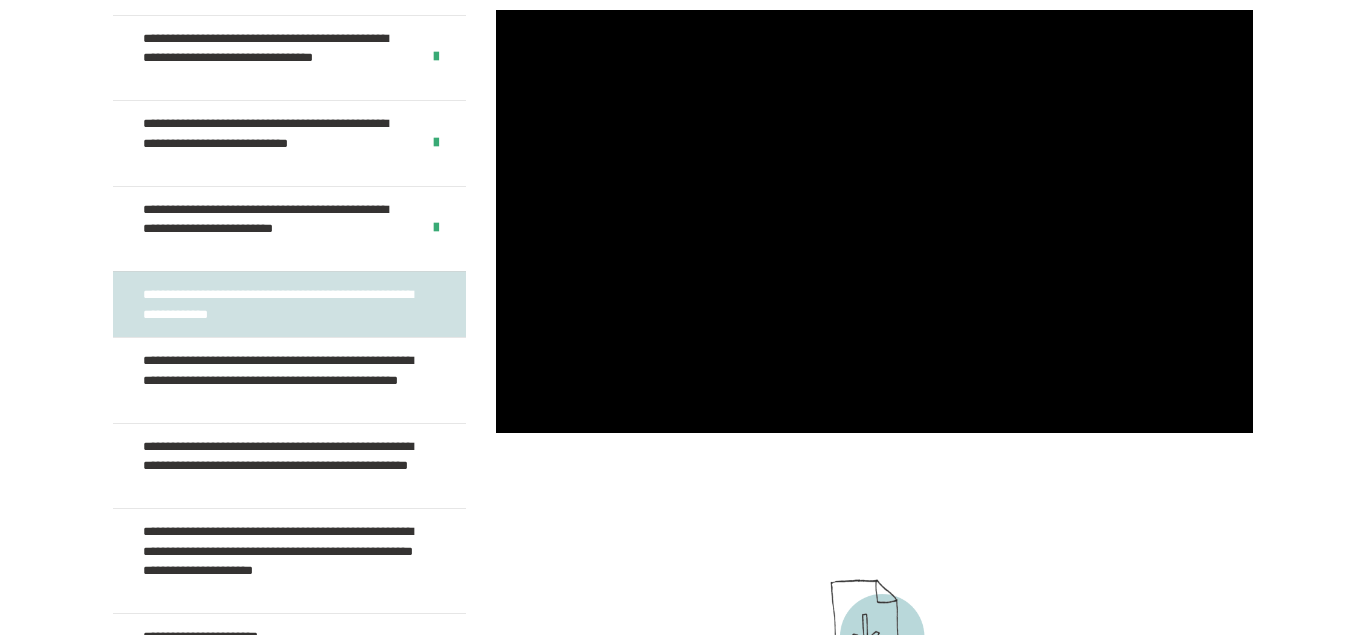 scroll, scrollTop: 881, scrollLeft: 0, axis: vertical 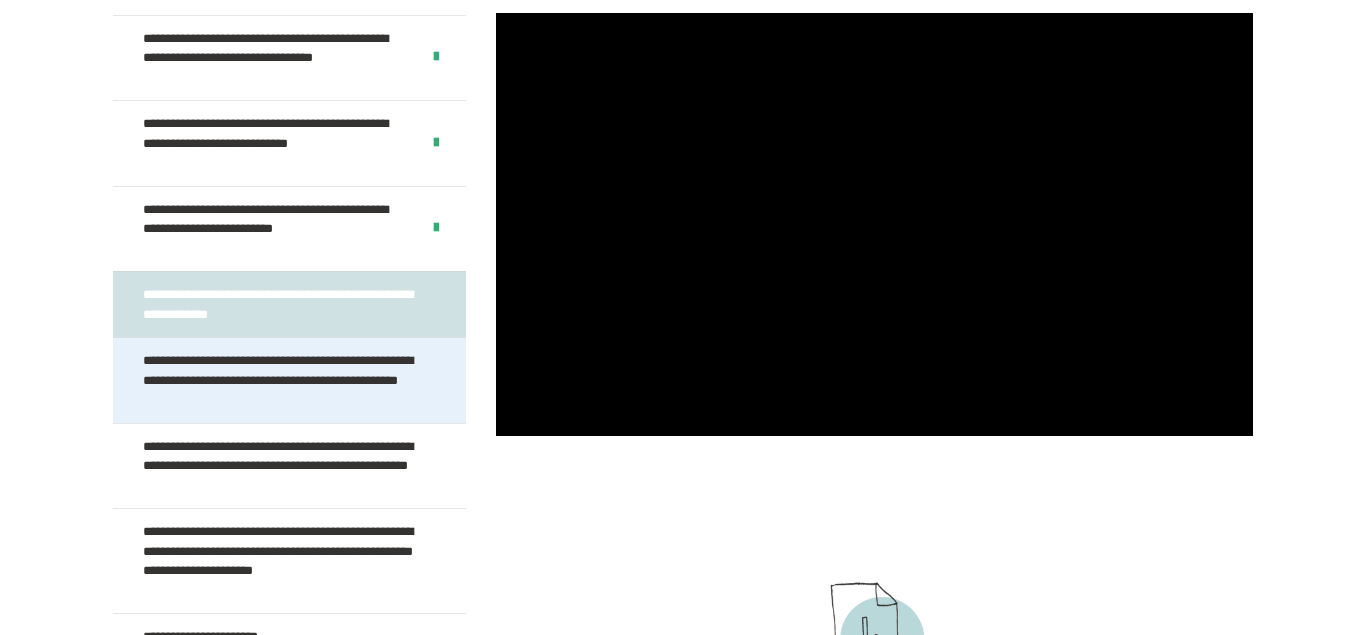 click on "**********" at bounding box center [281, 380] 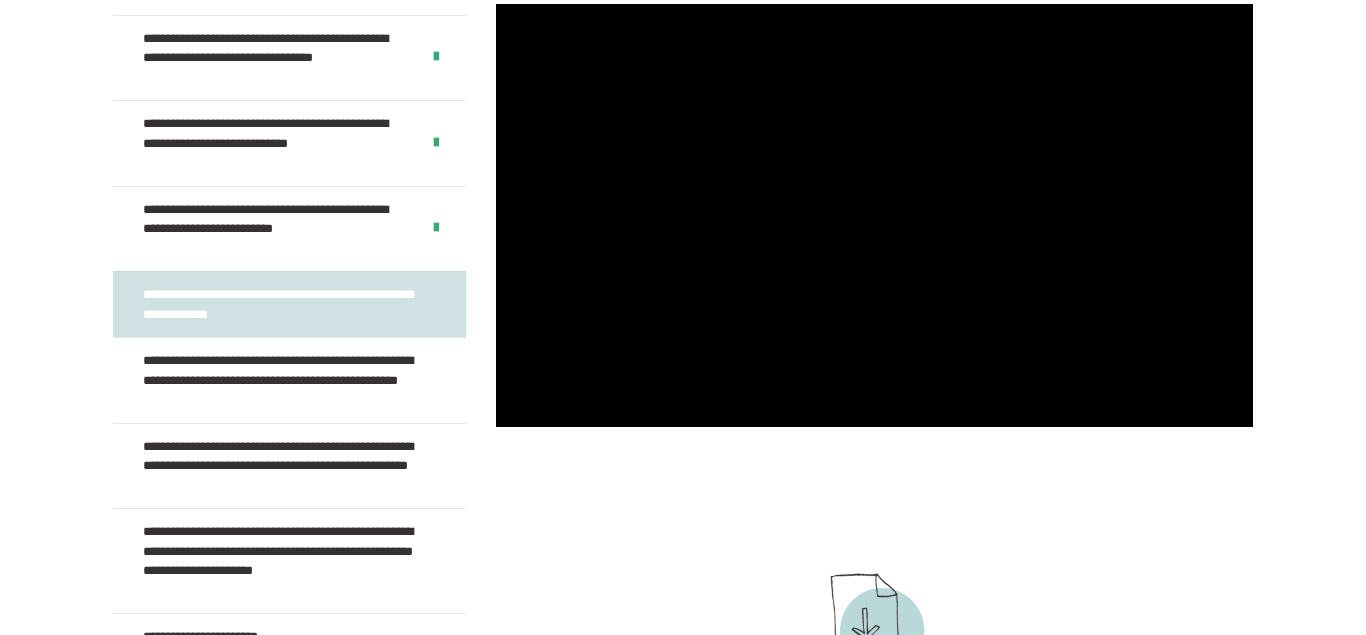 scroll, scrollTop: 892, scrollLeft: 0, axis: vertical 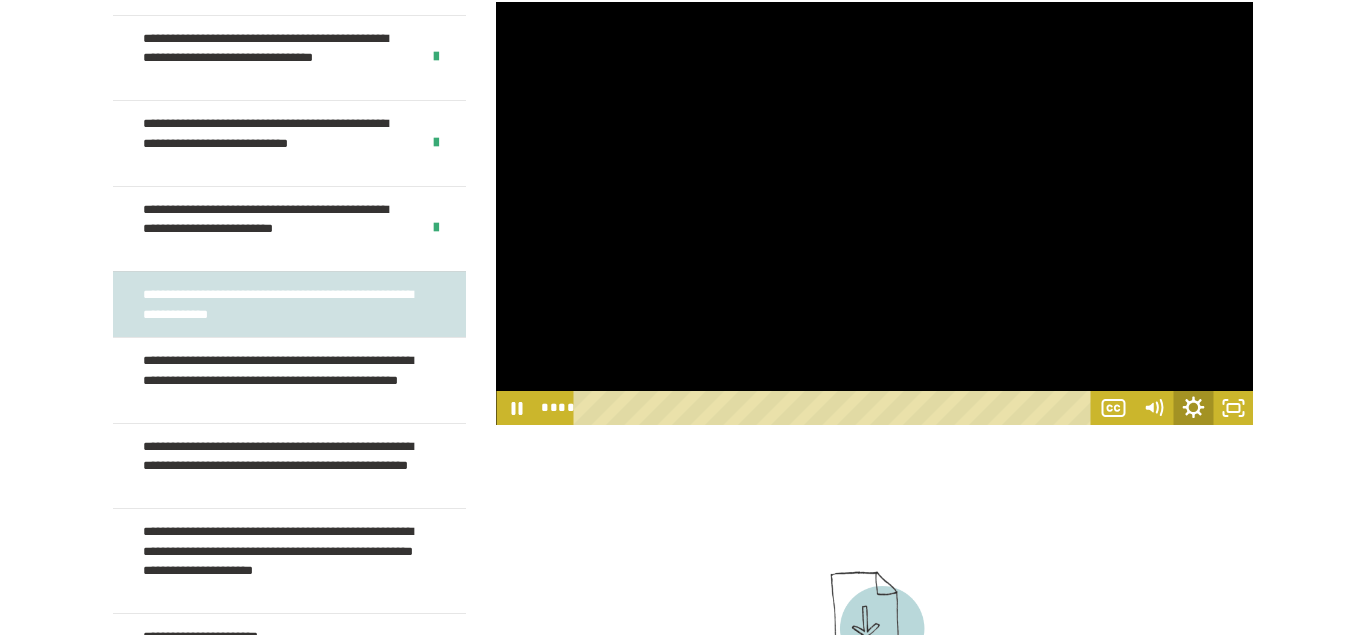 click 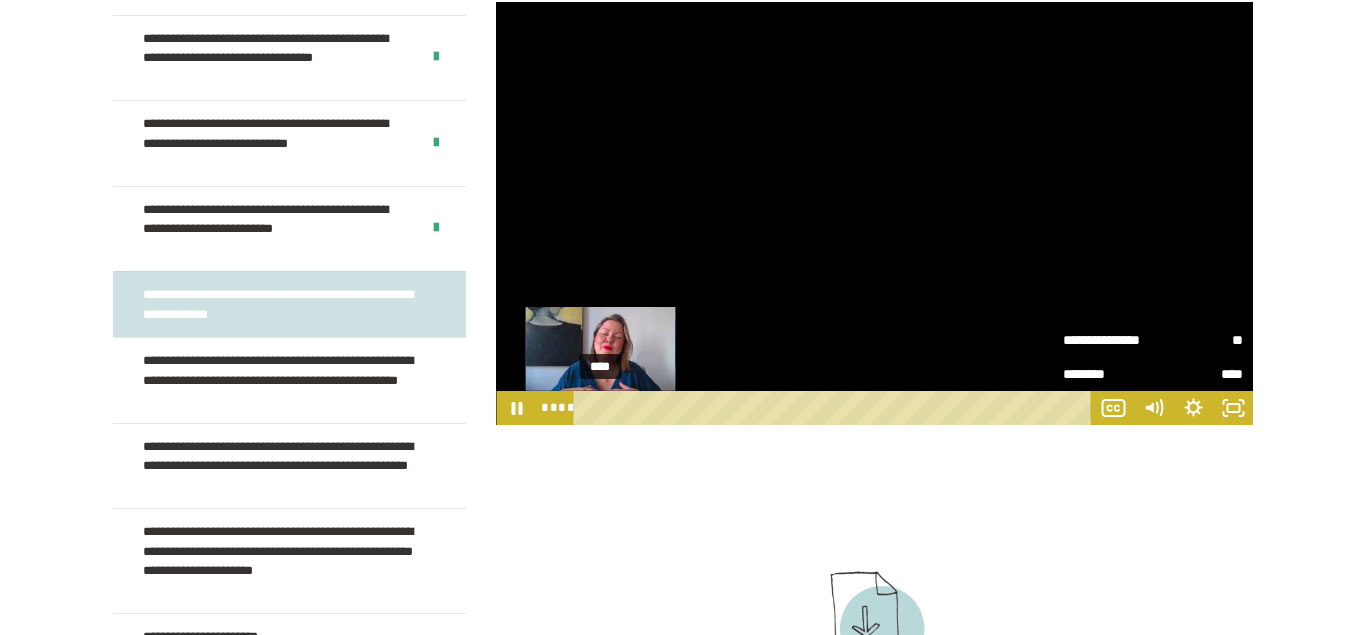 click on "****" at bounding box center (836, 408) 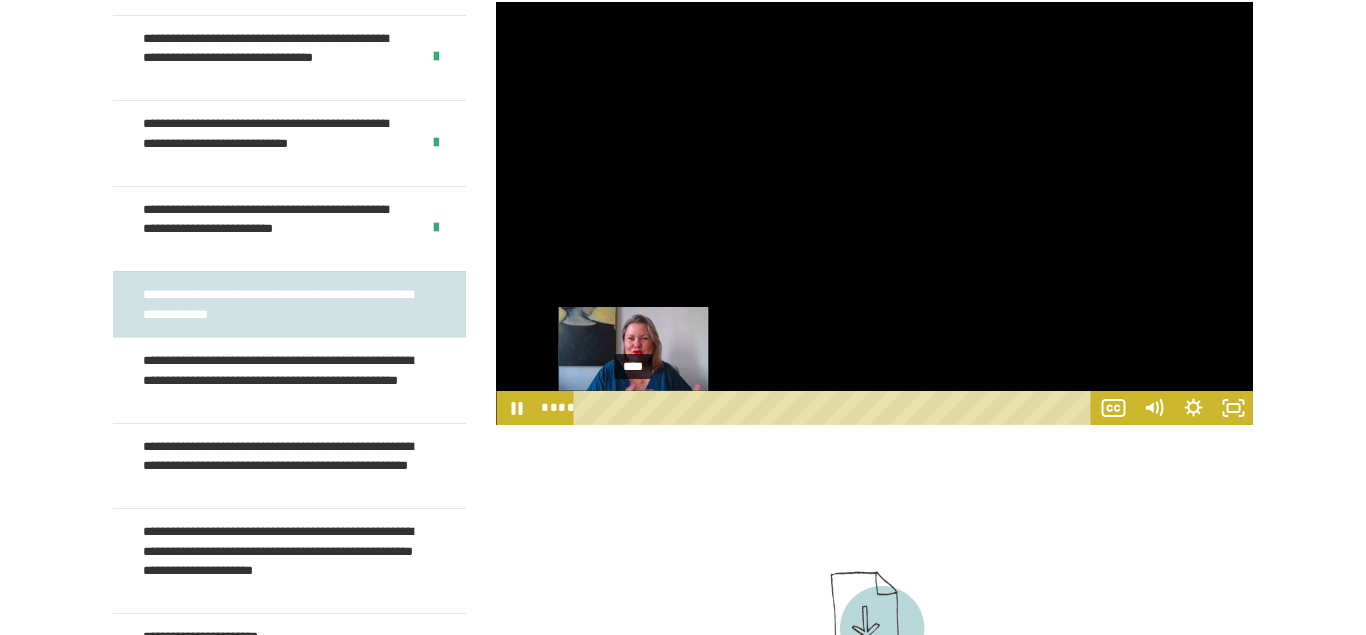 click on "****" at bounding box center (836, 408) 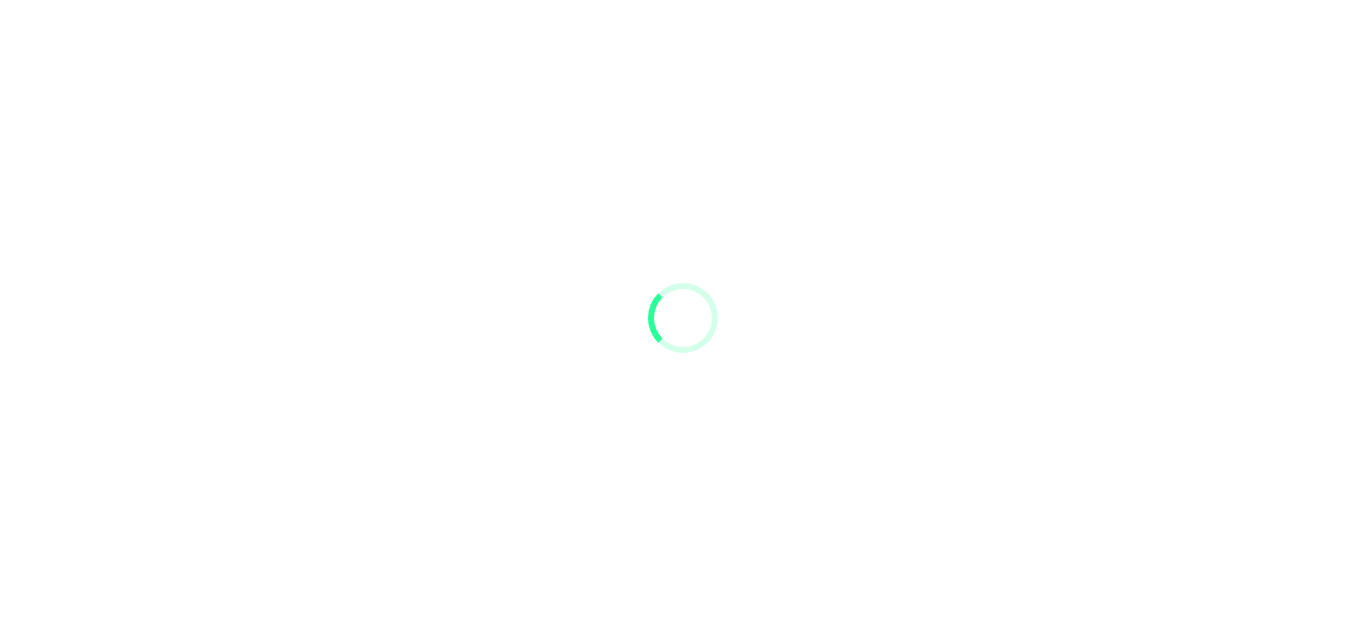 scroll, scrollTop: 0, scrollLeft: 0, axis: both 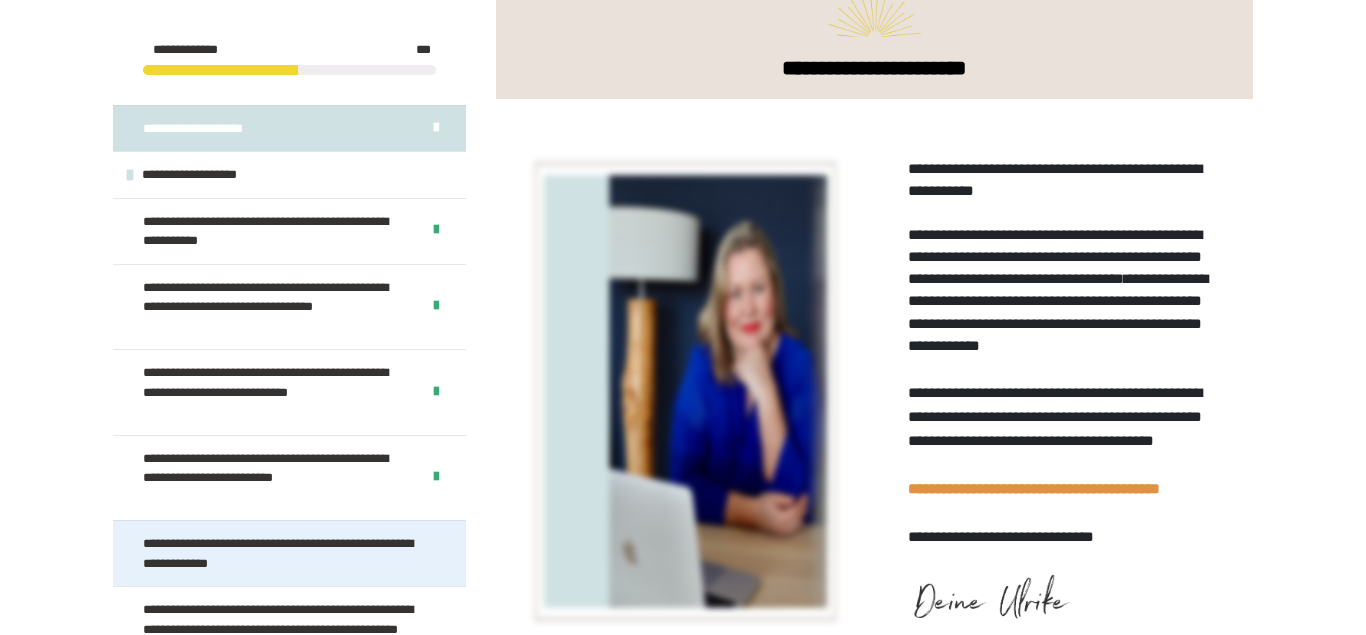 click on "**********" at bounding box center (281, 553) 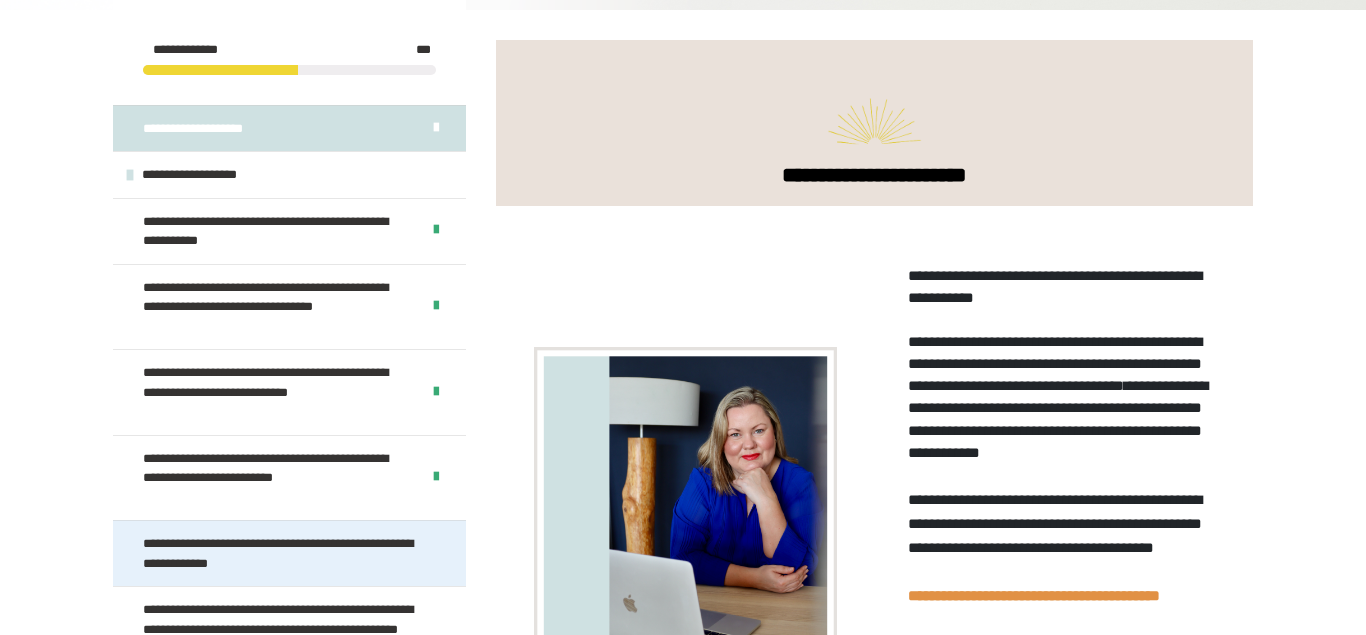 click on "**********" at bounding box center [281, 553] 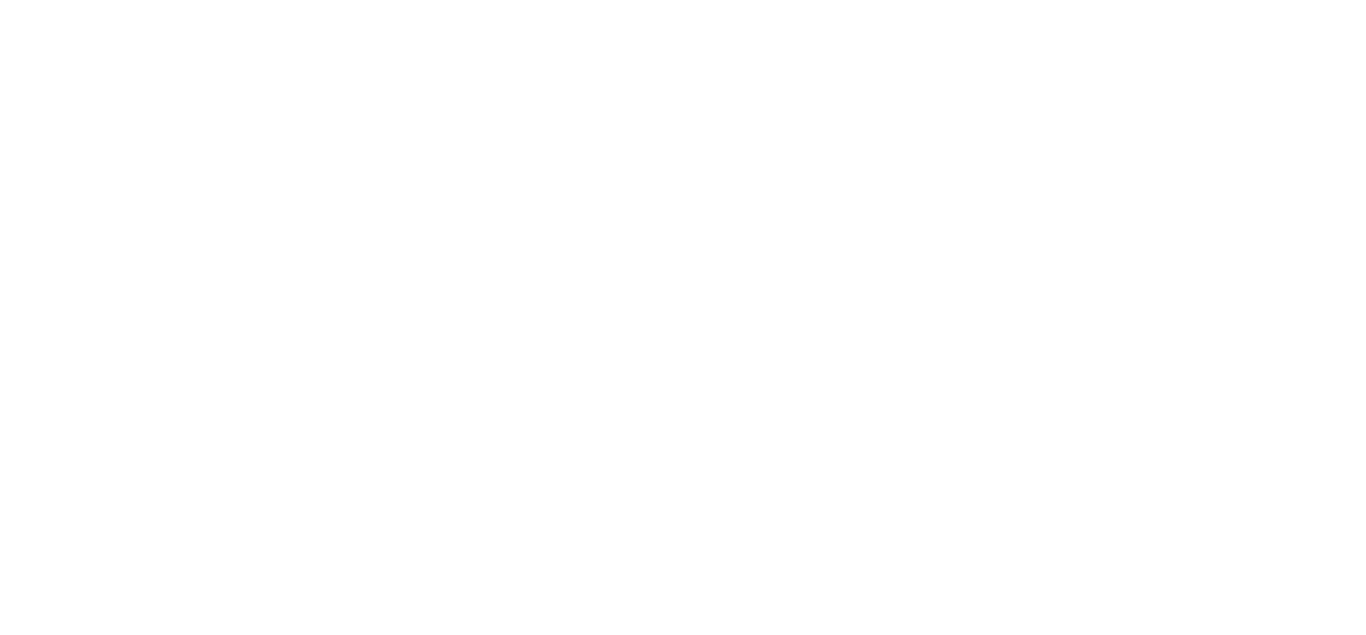 scroll, scrollTop: 0, scrollLeft: 0, axis: both 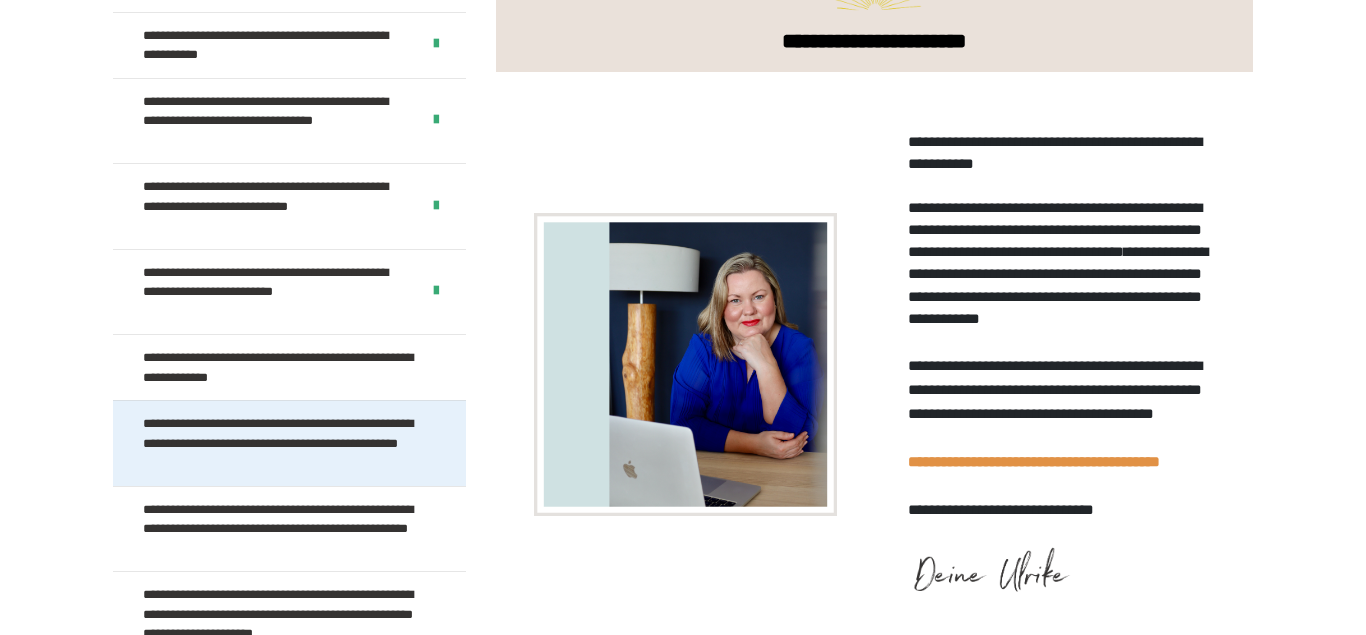 click on "**********" at bounding box center (281, 443) 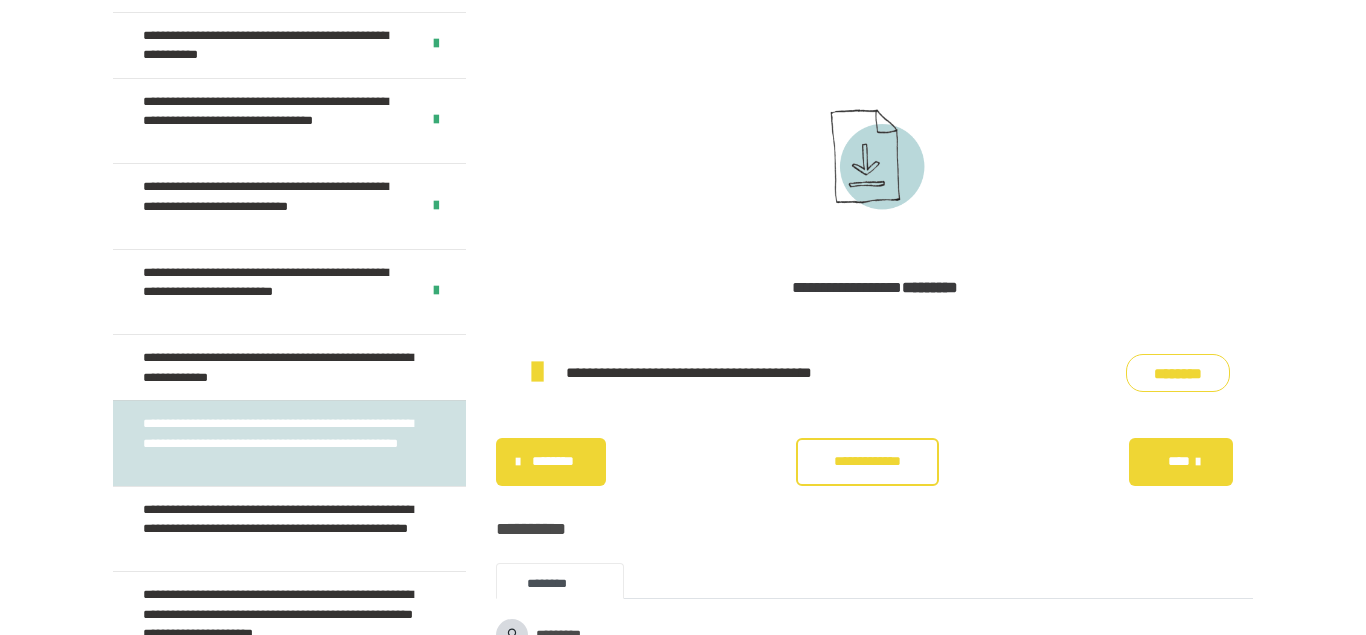 scroll, scrollTop: 1430, scrollLeft: 0, axis: vertical 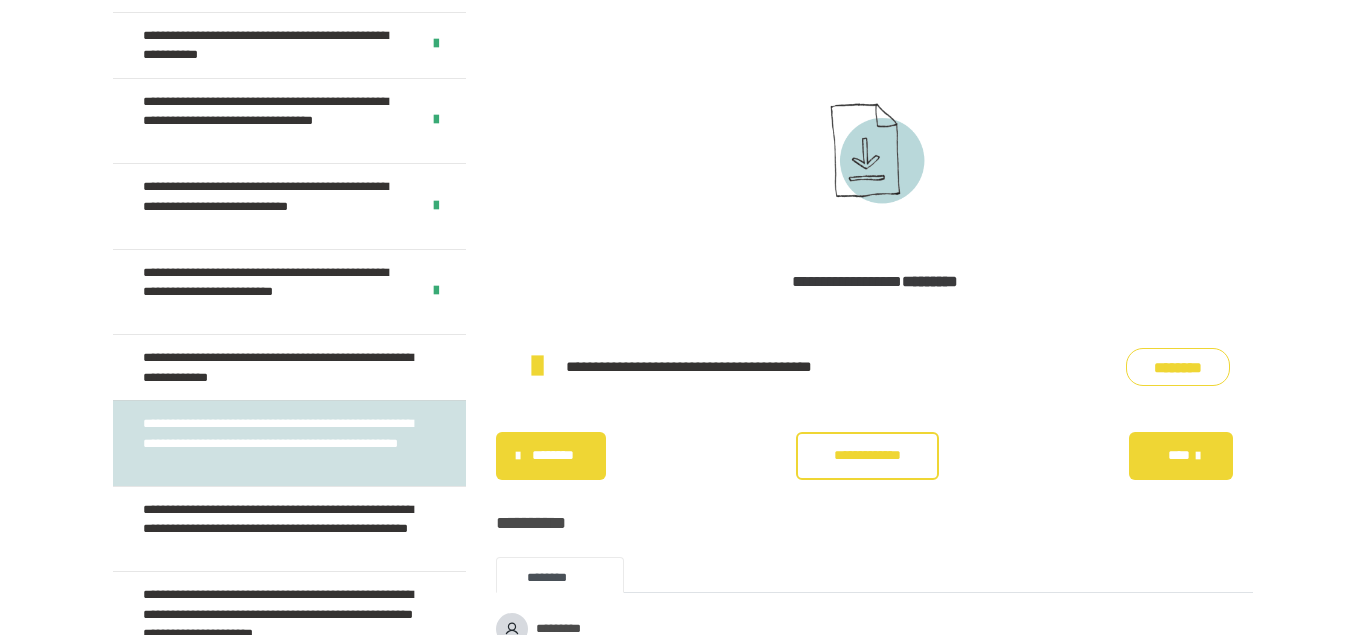 click on "********" at bounding box center [1178, 367] 